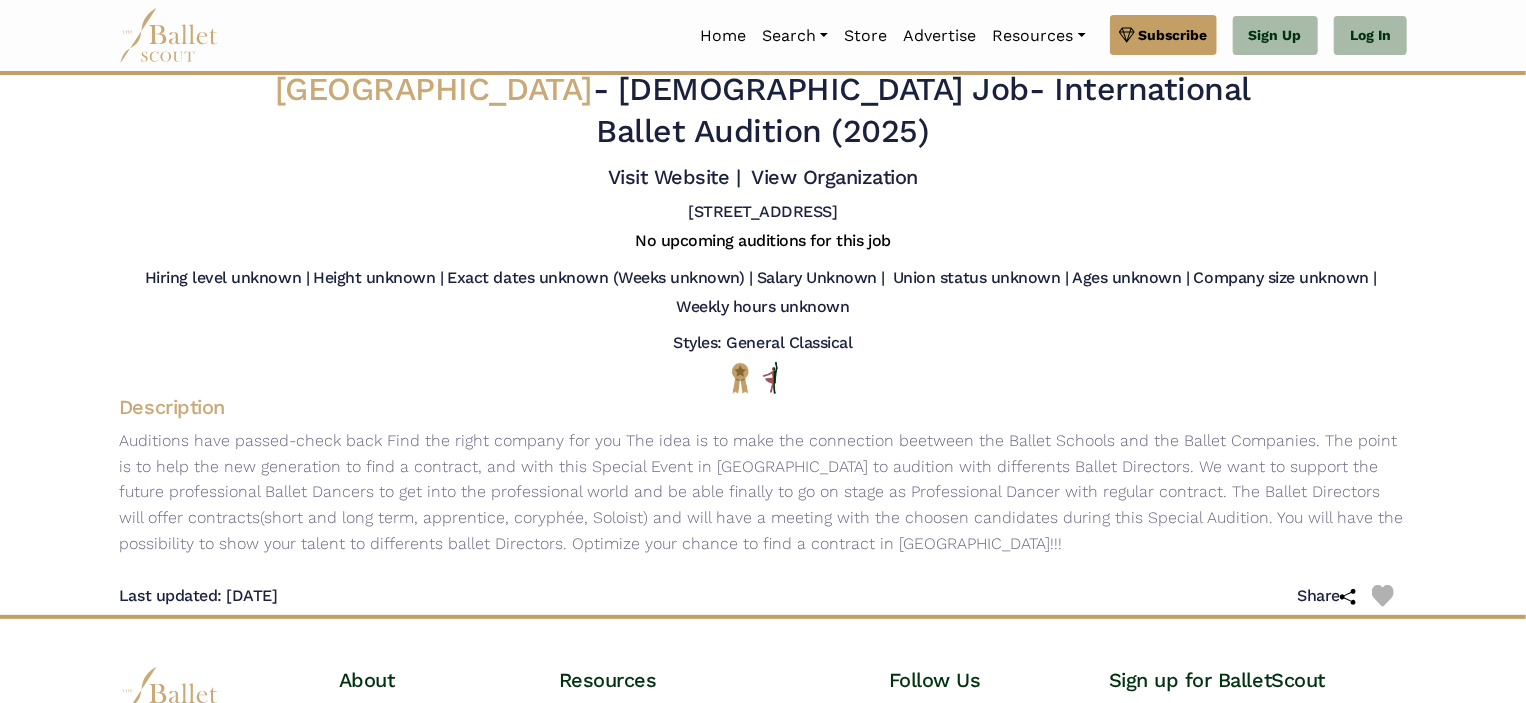 scroll, scrollTop: 0, scrollLeft: 0, axis: both 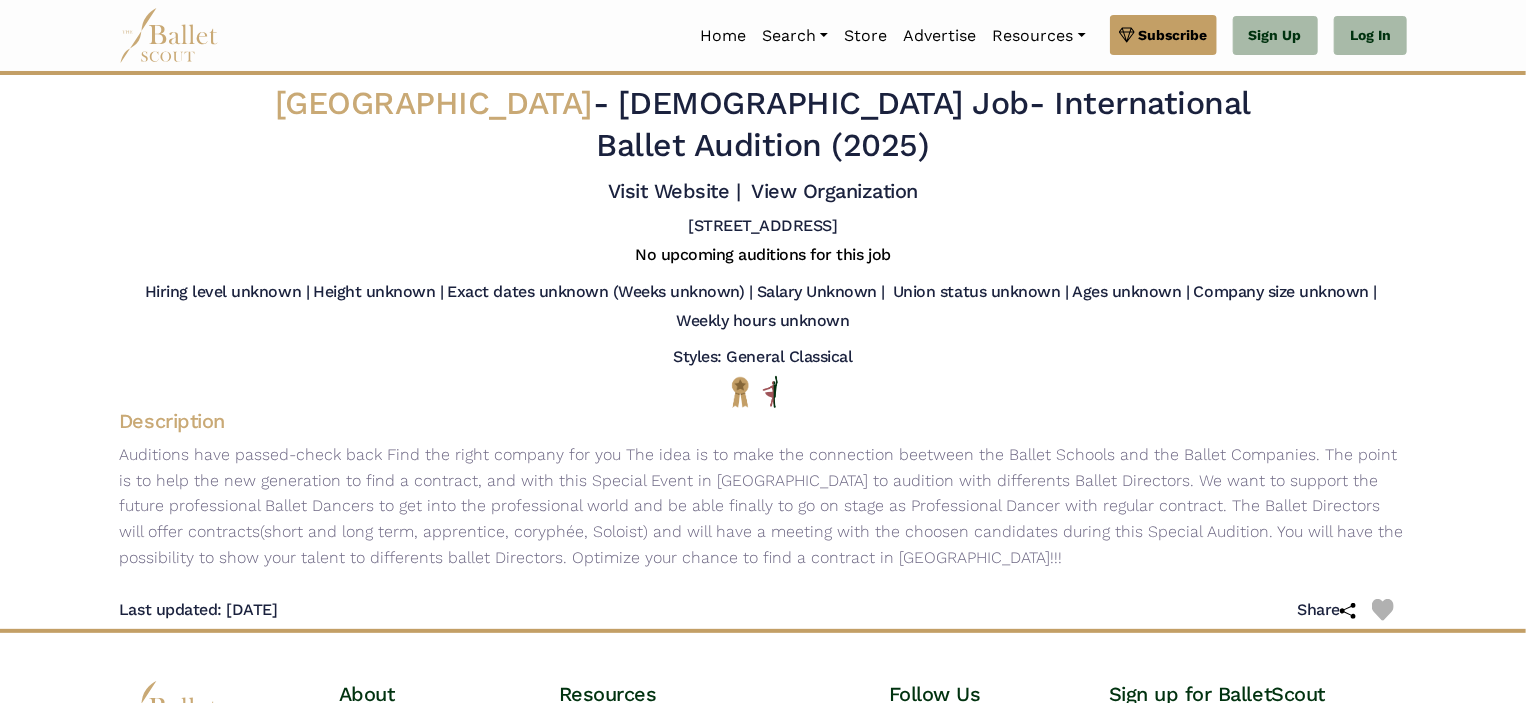 click on "Description" at bounding box center [763, 421] 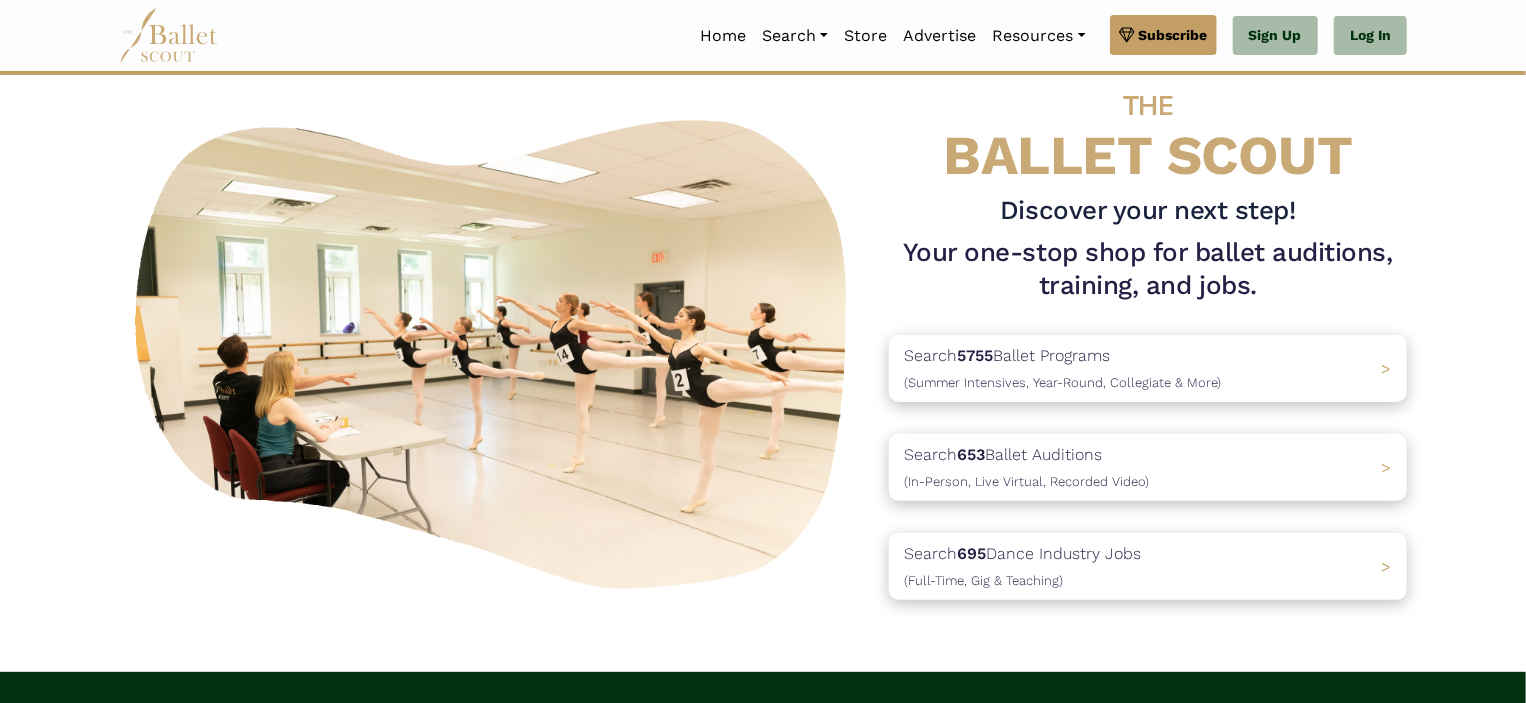 scroll, scrollTop: 50, scrollLeft: 0, axis: vertical 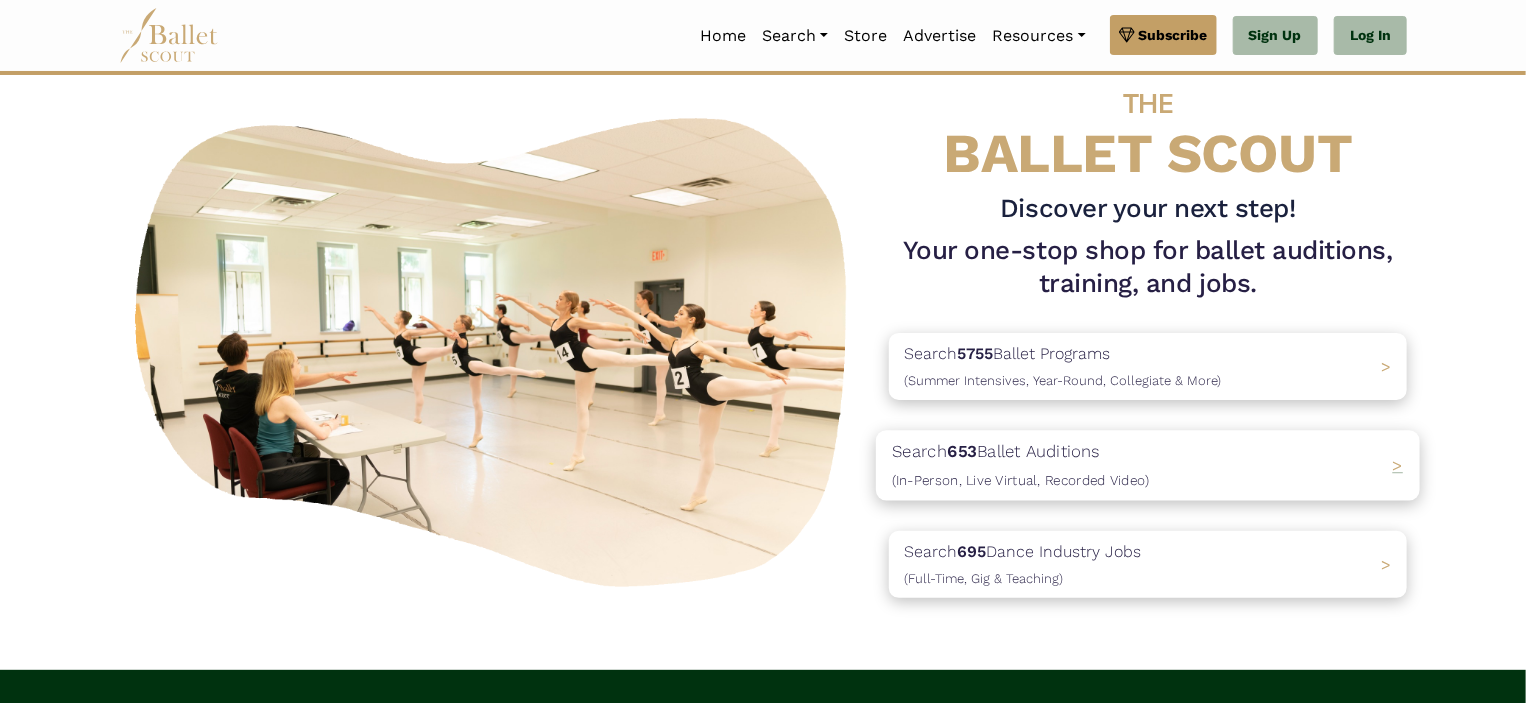 click on "Search  653   Ballet Auditions (In-Person, Live Virtual, Recorded Video)" at bounding box center (1020, 466) 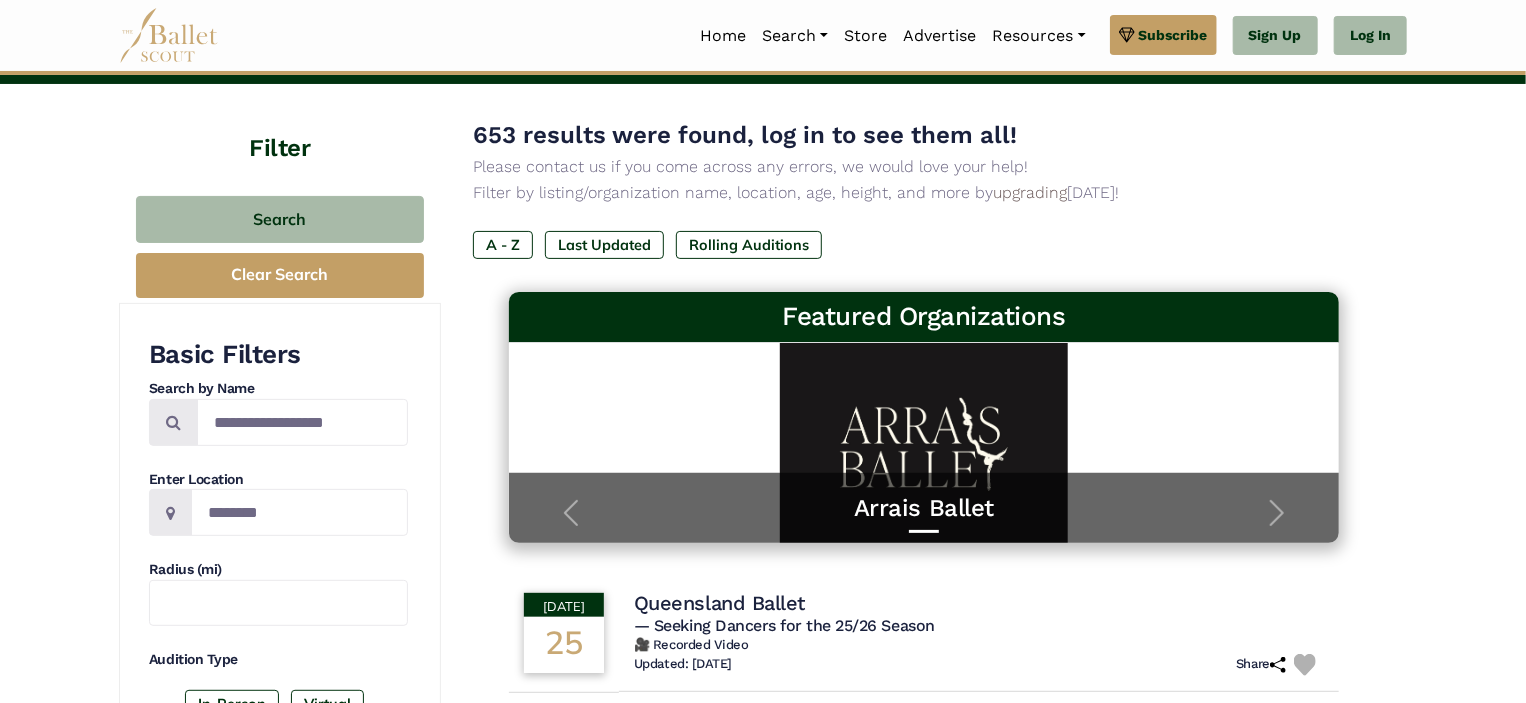 scroll, scrollTop: 100, scrollLeft: 0, axis: vertical 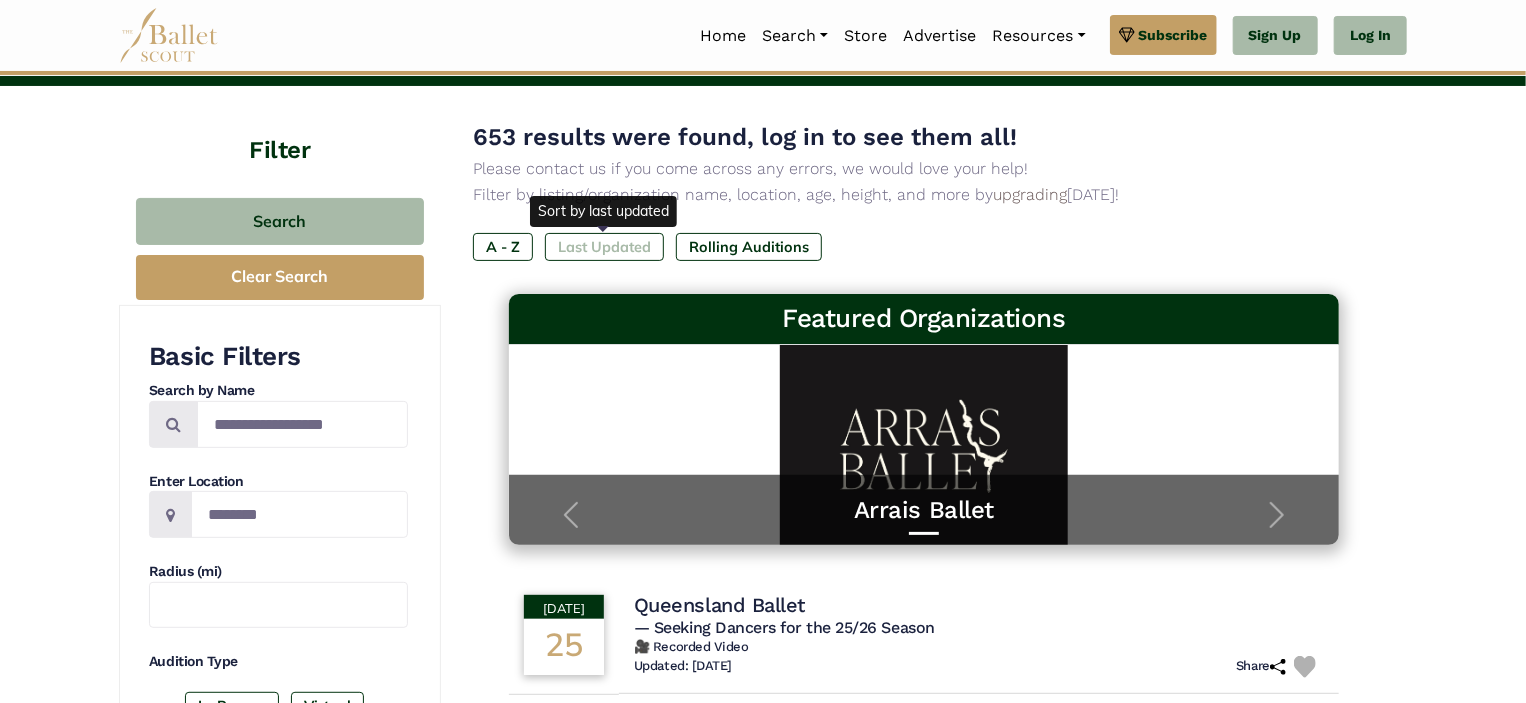 click on "Last Updated" at bounding box center [604, 247] 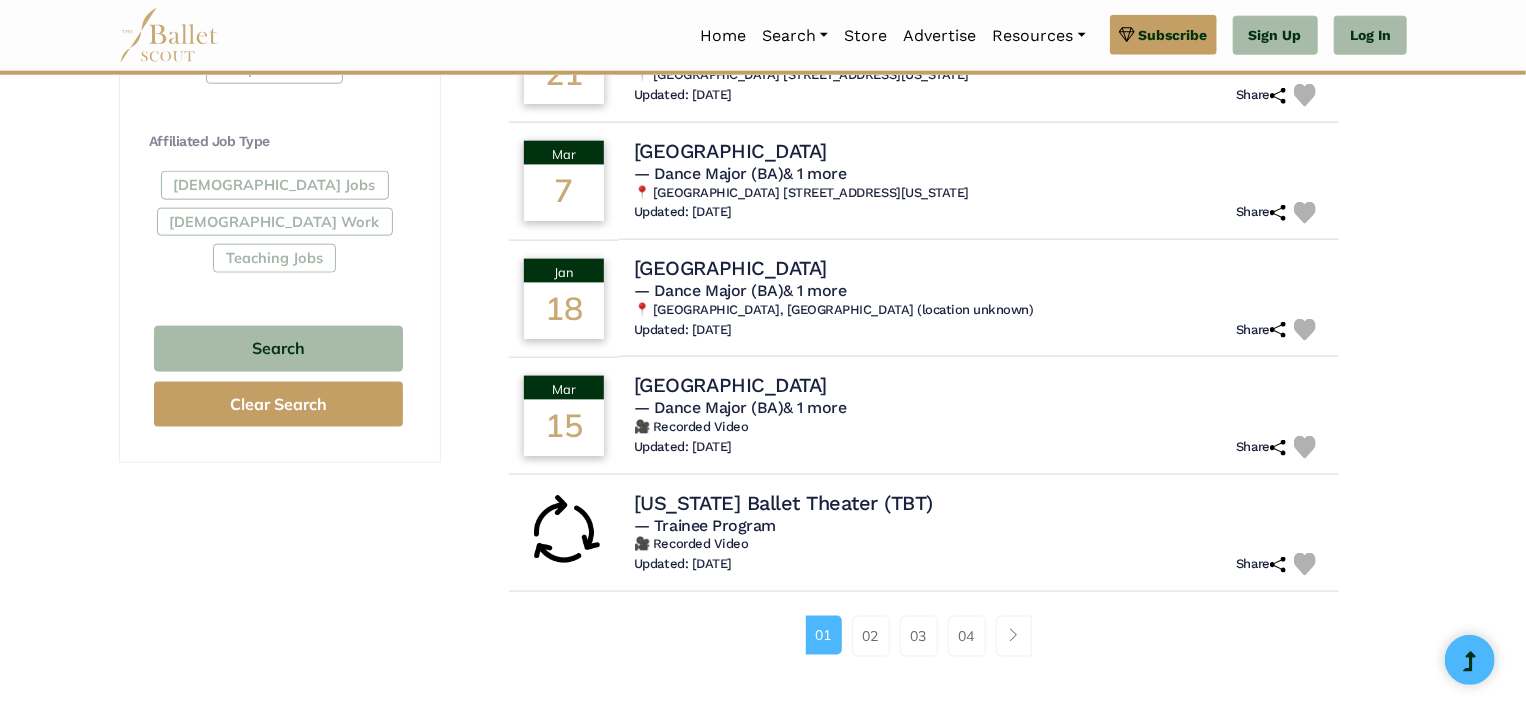 scroll, scrollTop: 1140, scrollLeft: 0, axis: vertical 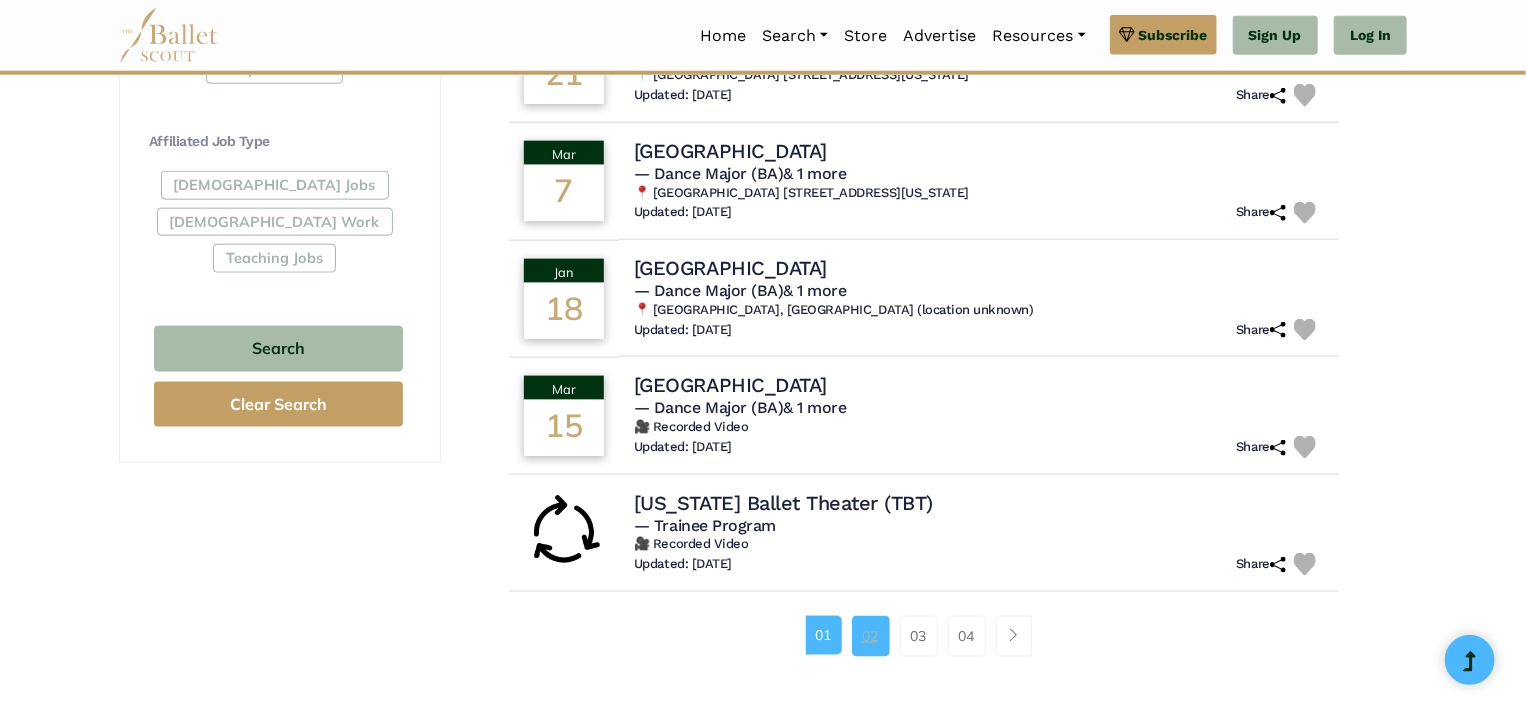 click on "02" at bounding box center [871, 636] 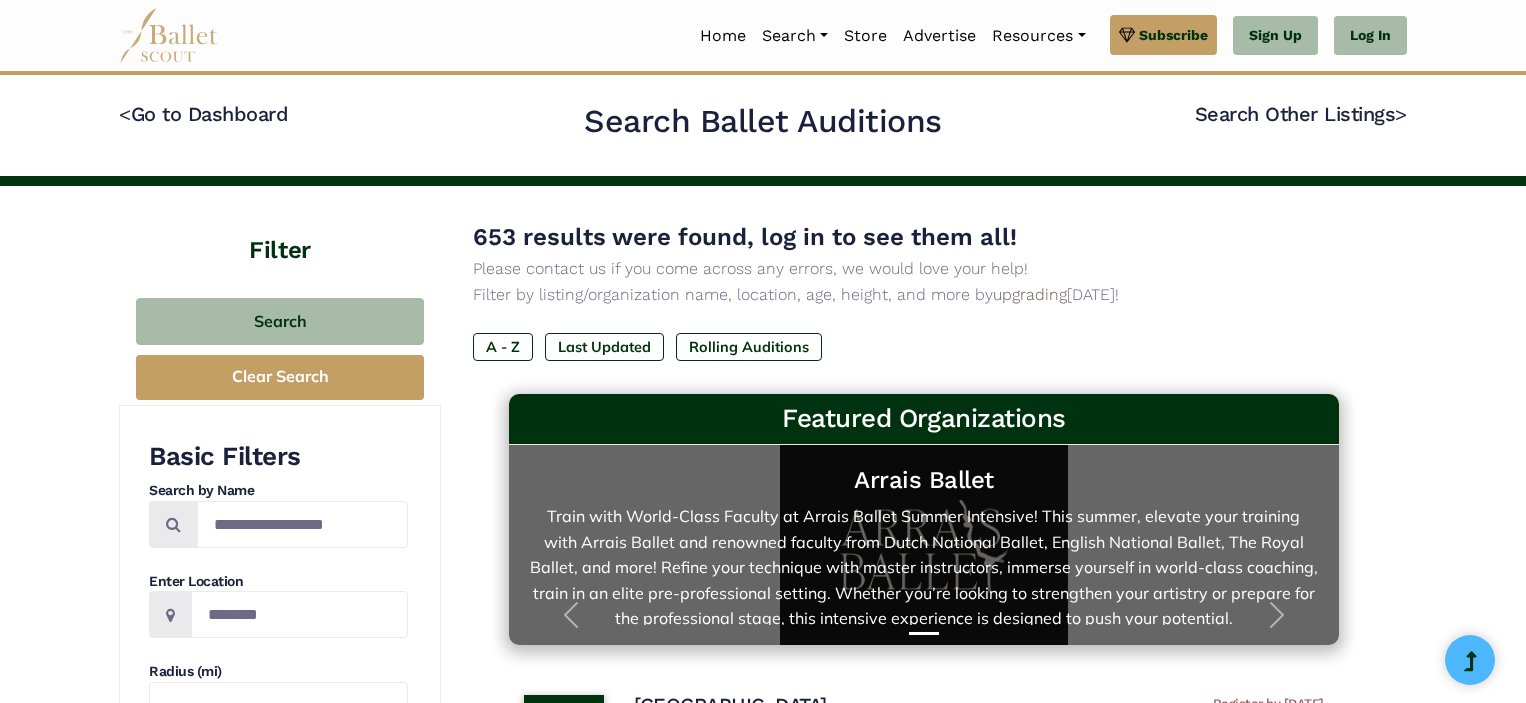scroll, scrollTop: 0, scrollLeft: 0, axis: both 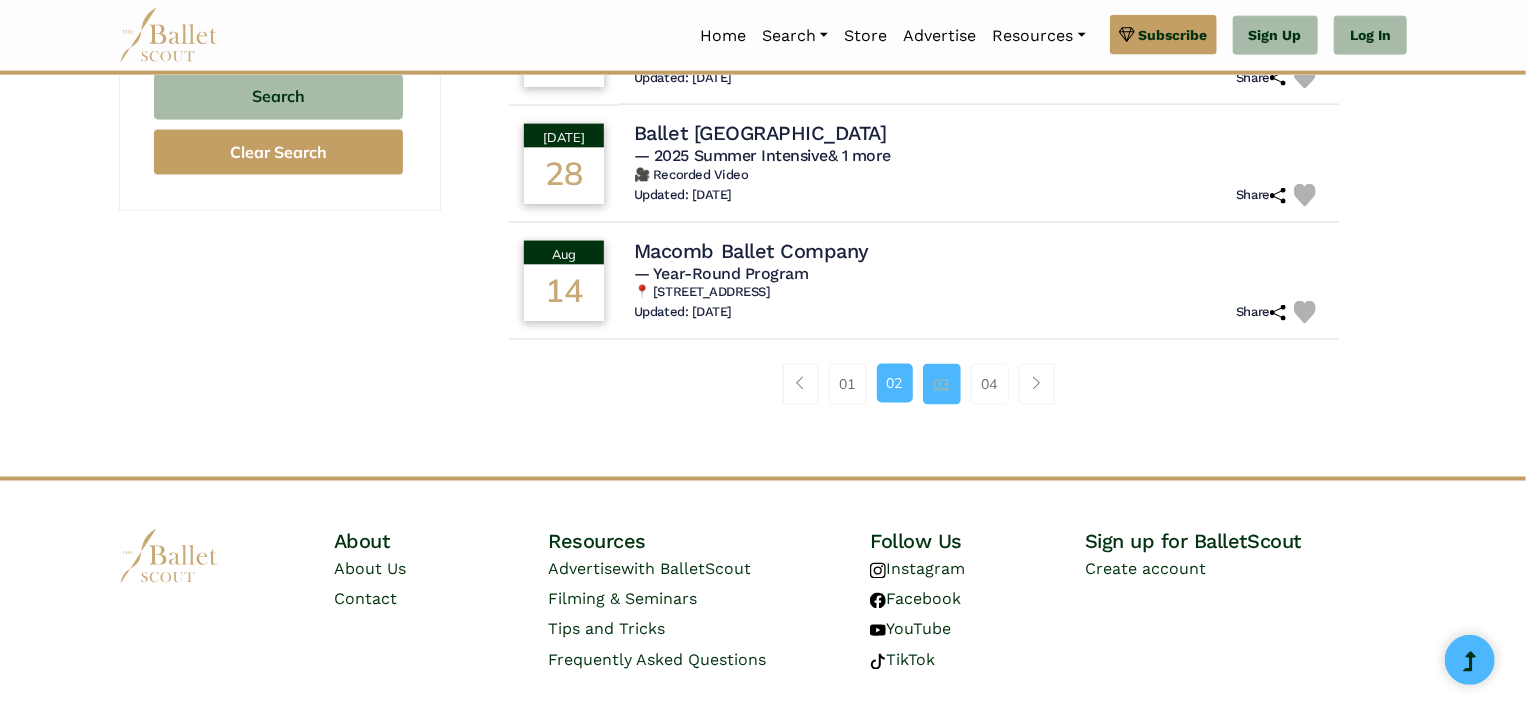 click on "03" at bounding box center [942, 384] 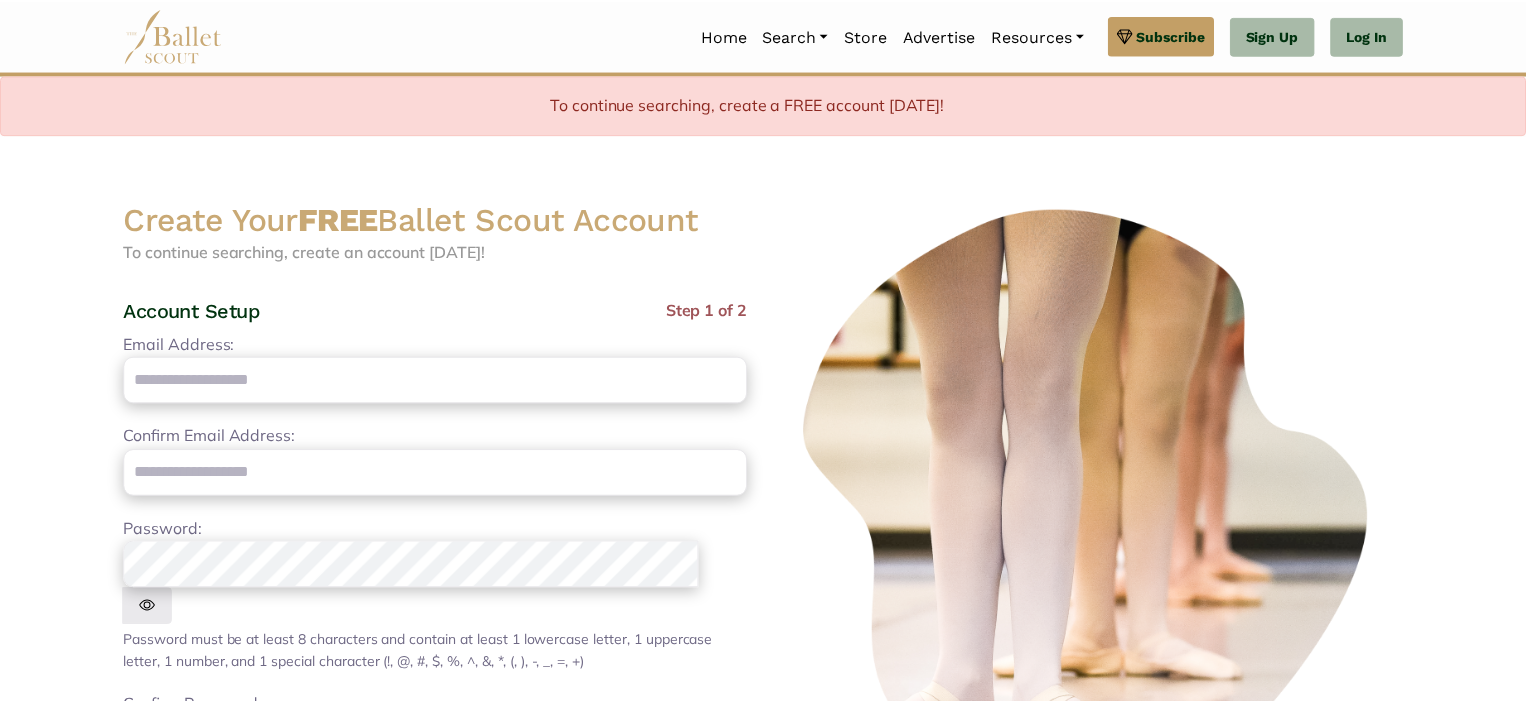 scroll, scrollTop: 0, scrollLeft: 0, axis: both 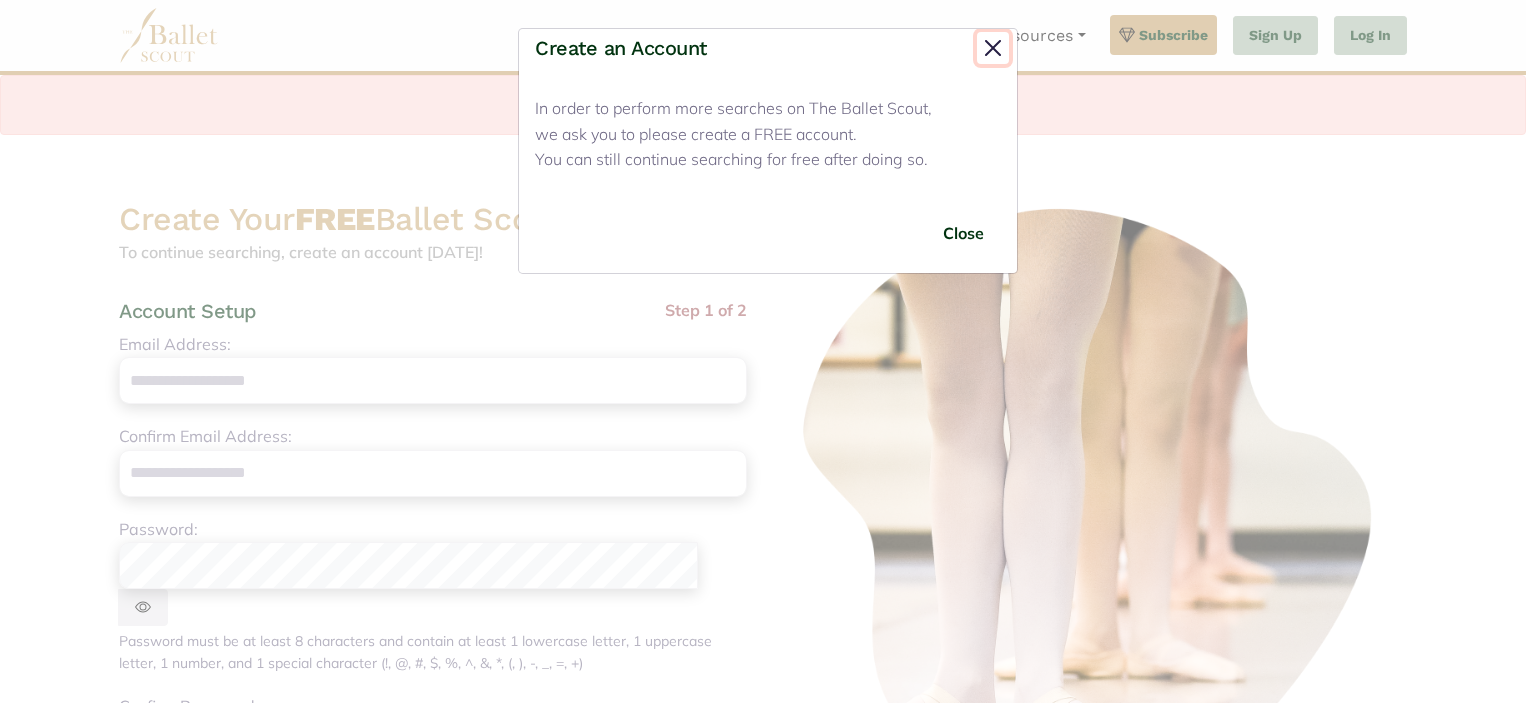click at bounding box center (993, 48) 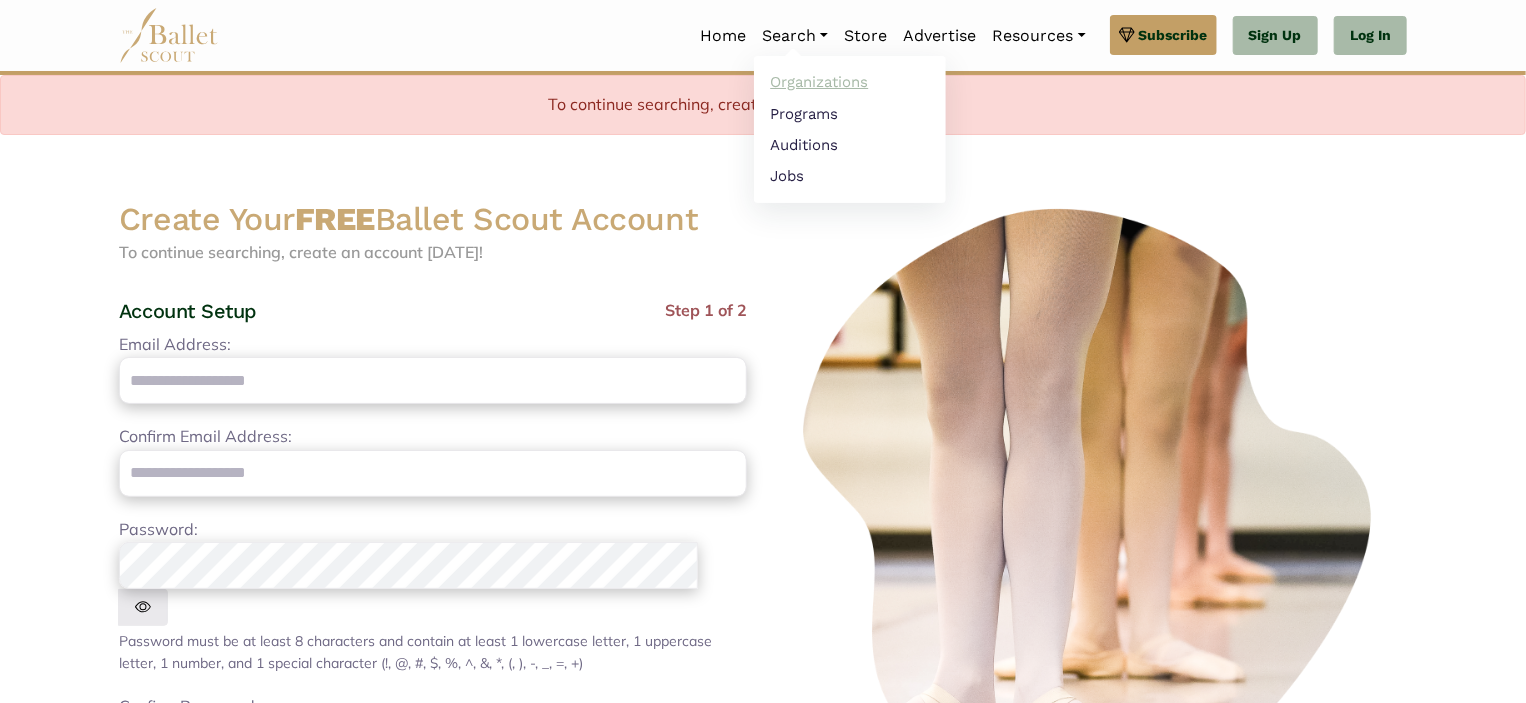 click on "Organizations" at bounding box center [850, 82] 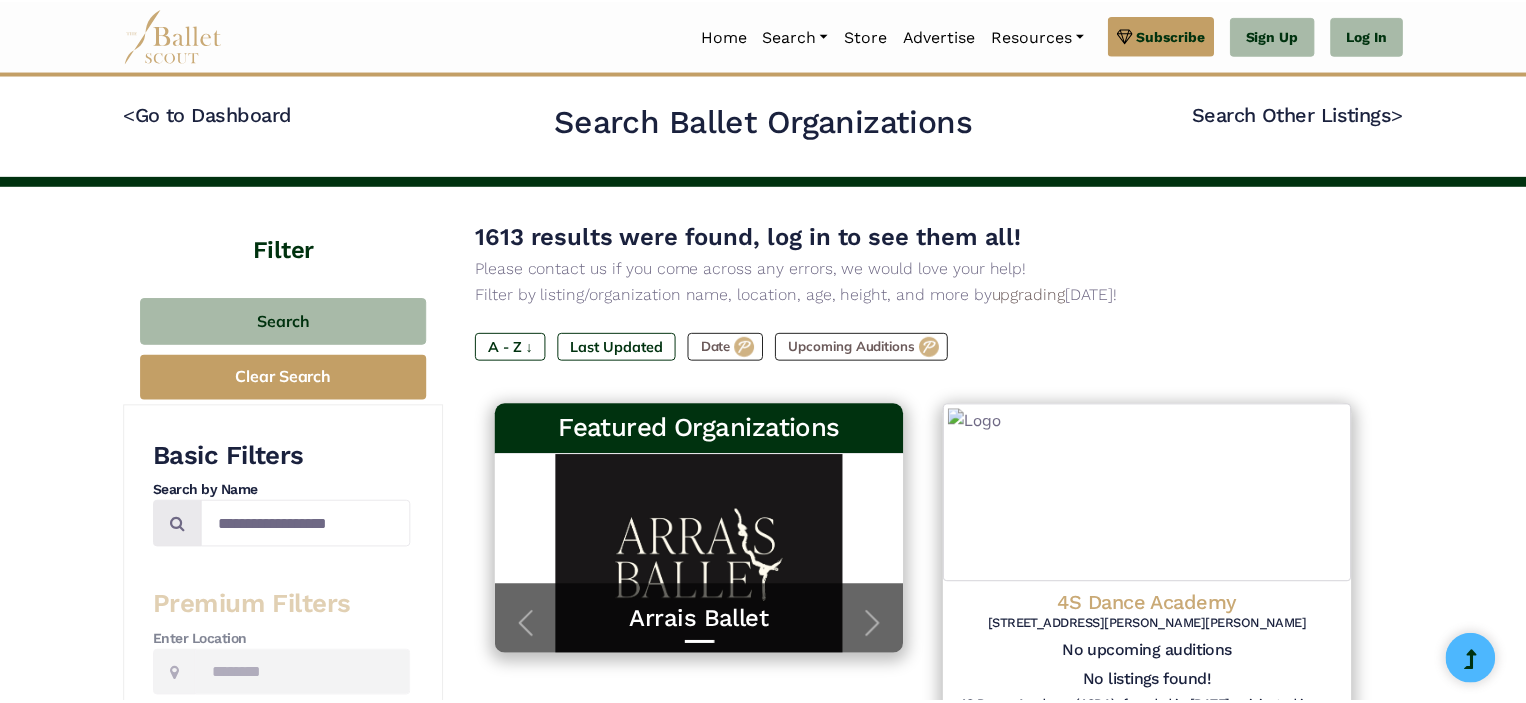 scroll, scrollTop: 0, scrollLeft: 0, axis: both 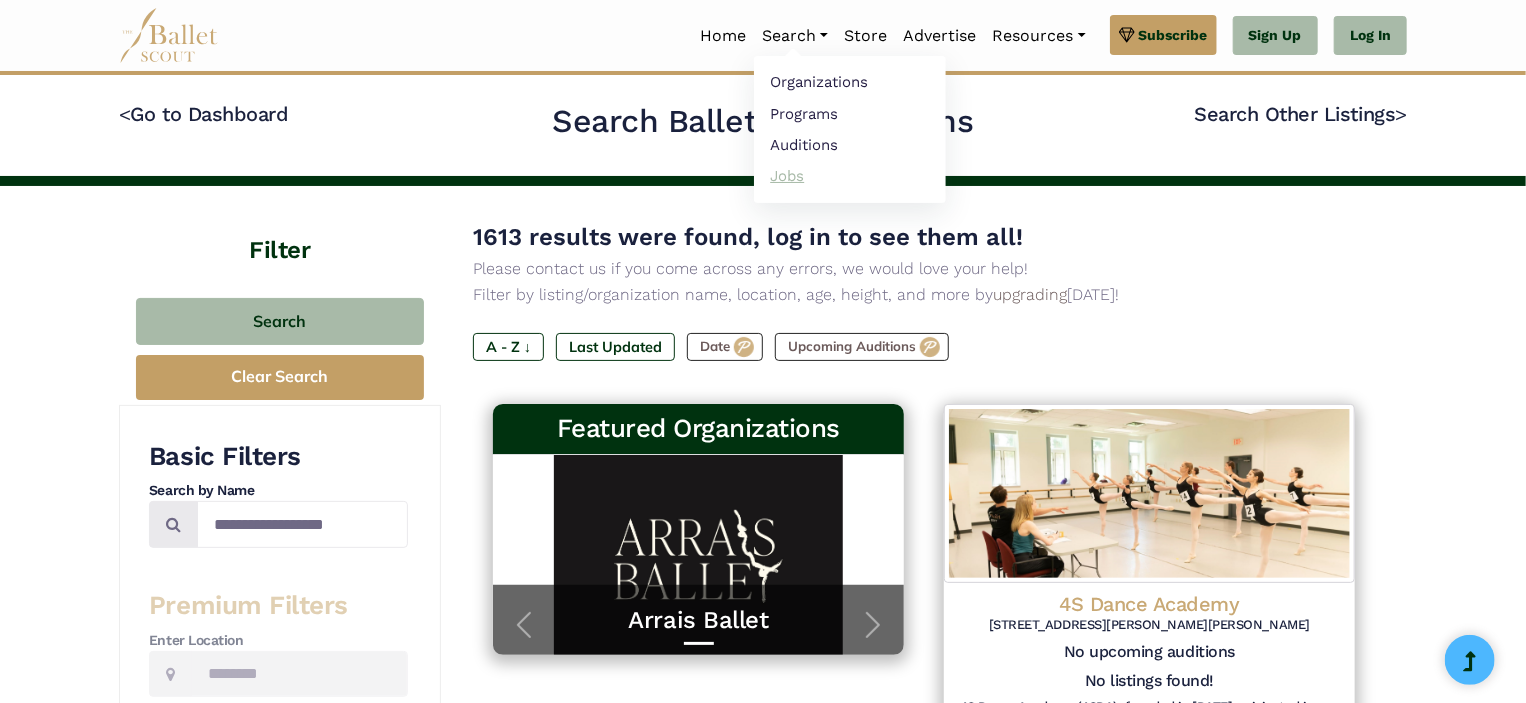 click on "Jobs" at bounding box center [850, 175] 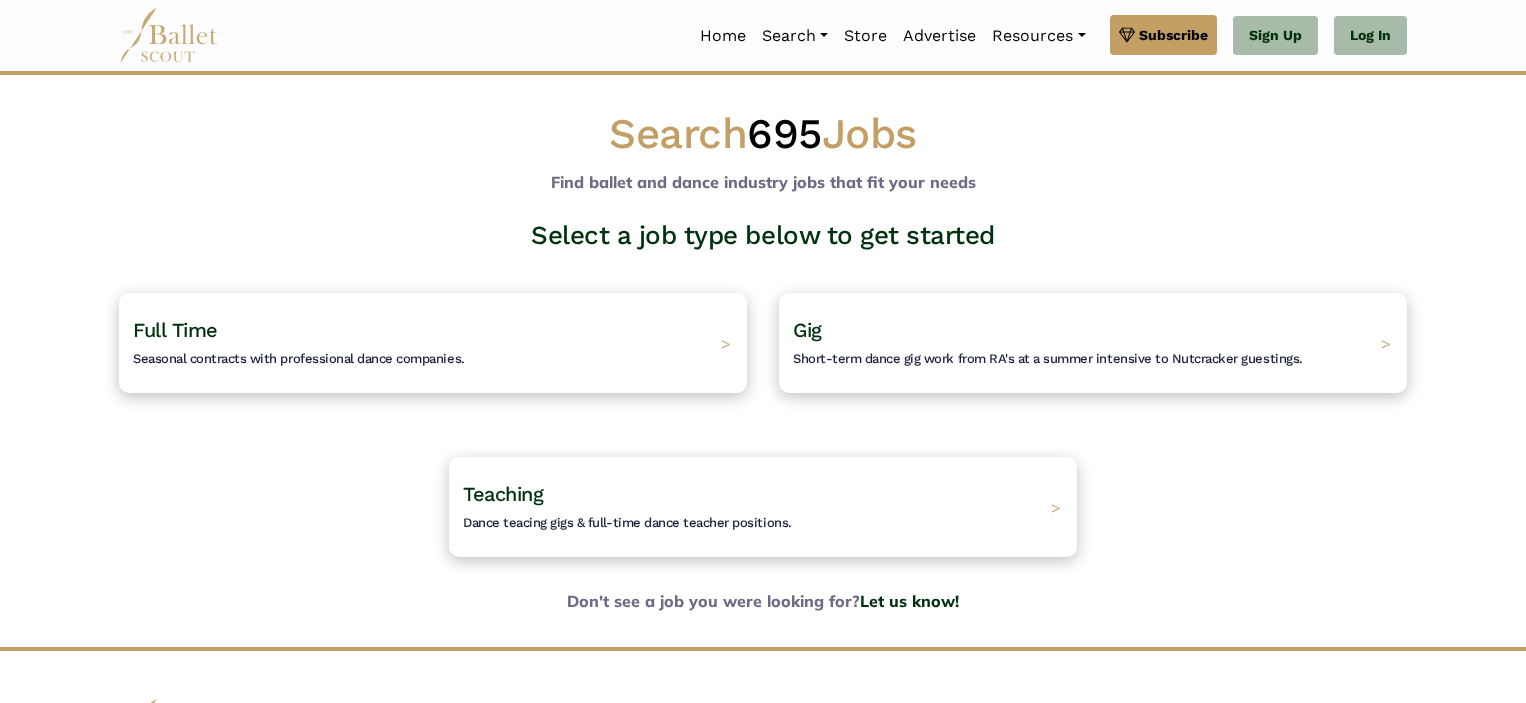 scroll, scrollTop: 0, scrollLeft: 0, axis: both 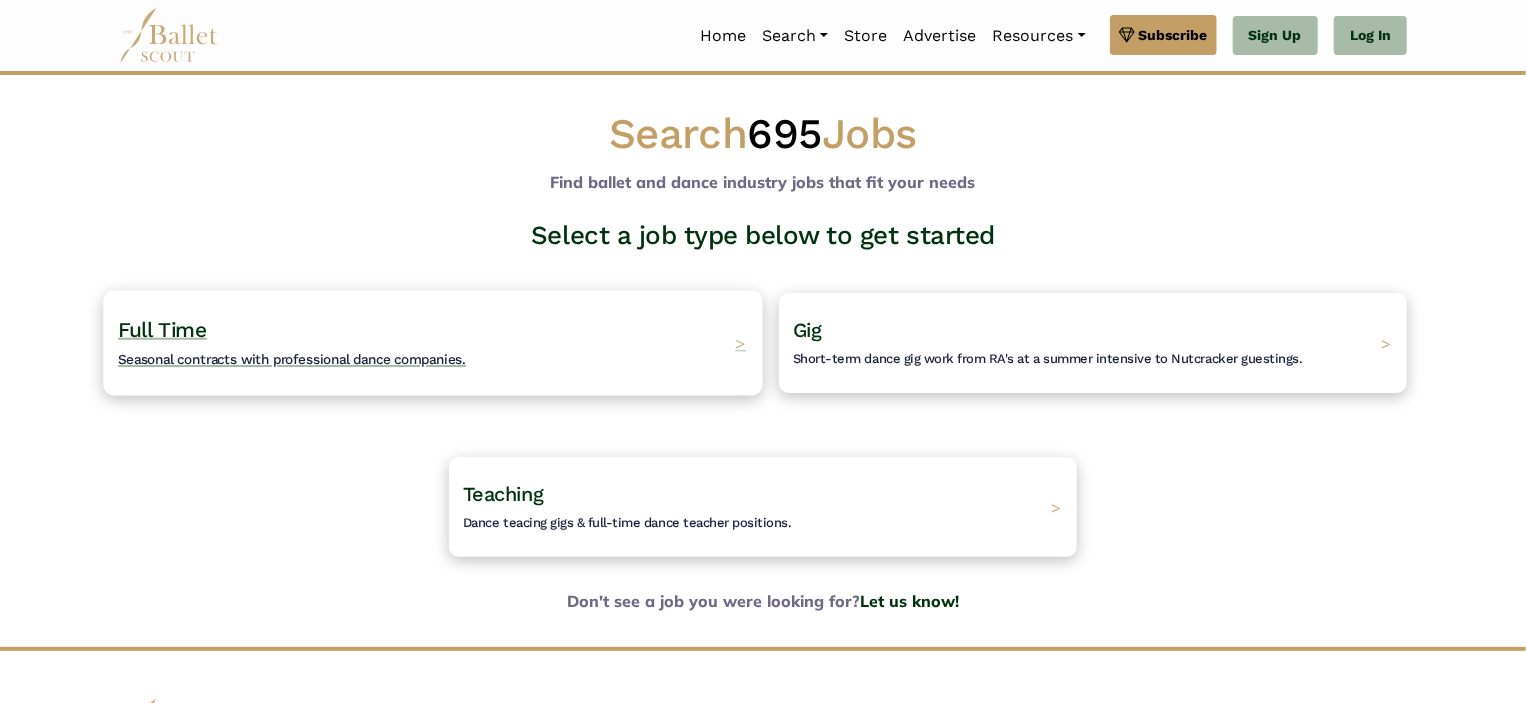 click on "Full Time Seasonal
contracts with professional dance companies.
>" at bounding box center (432, 342) 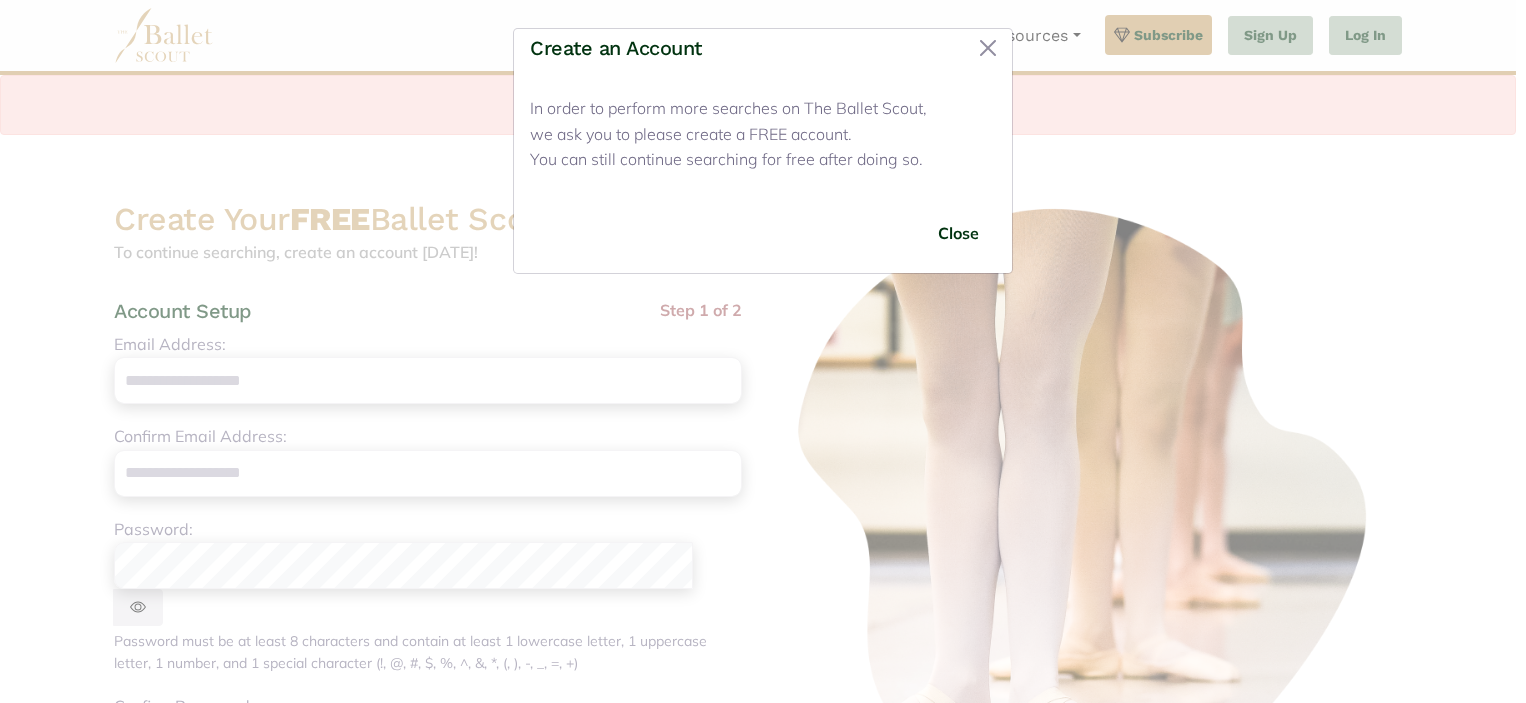 scroll, scrollTop: 0, scrollLeft: 0, axis: both 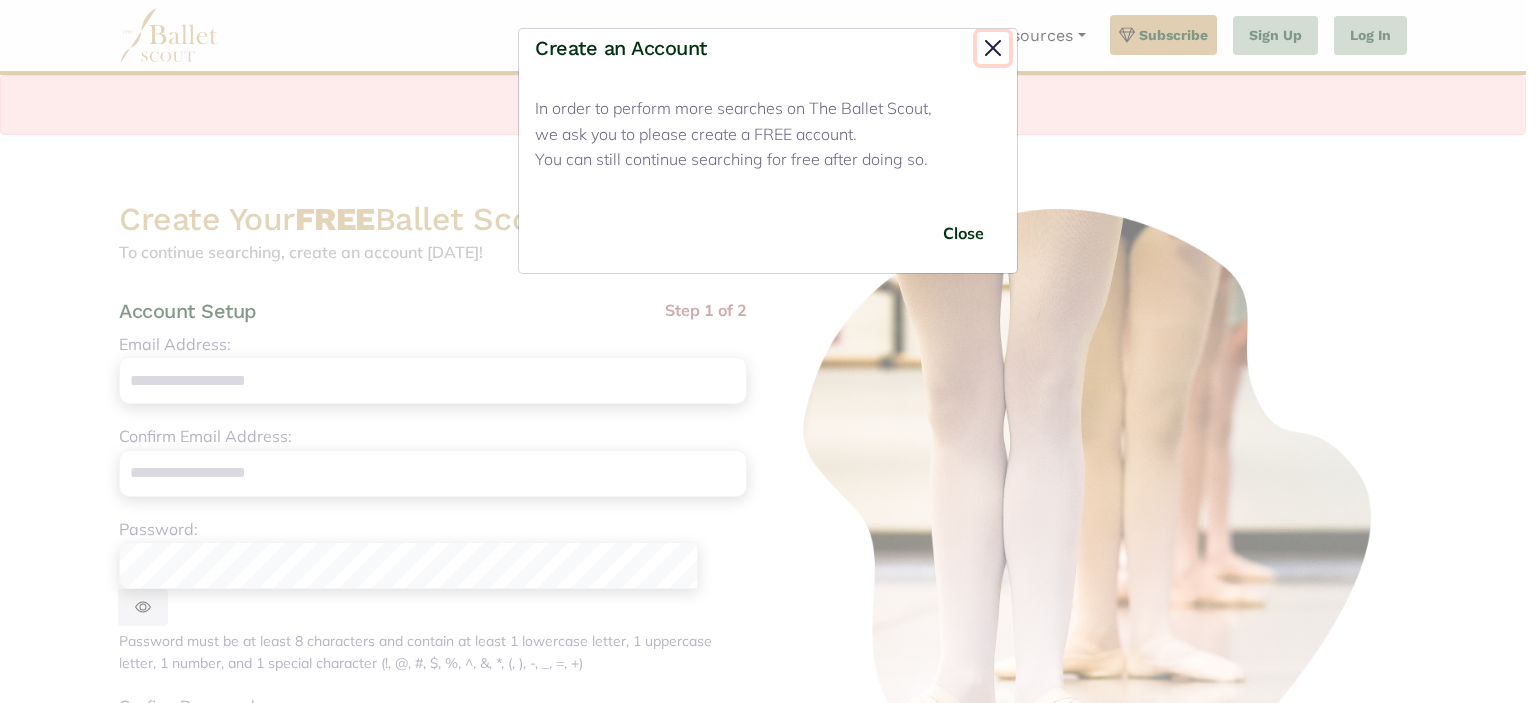 click at bounding box center (993, 48) 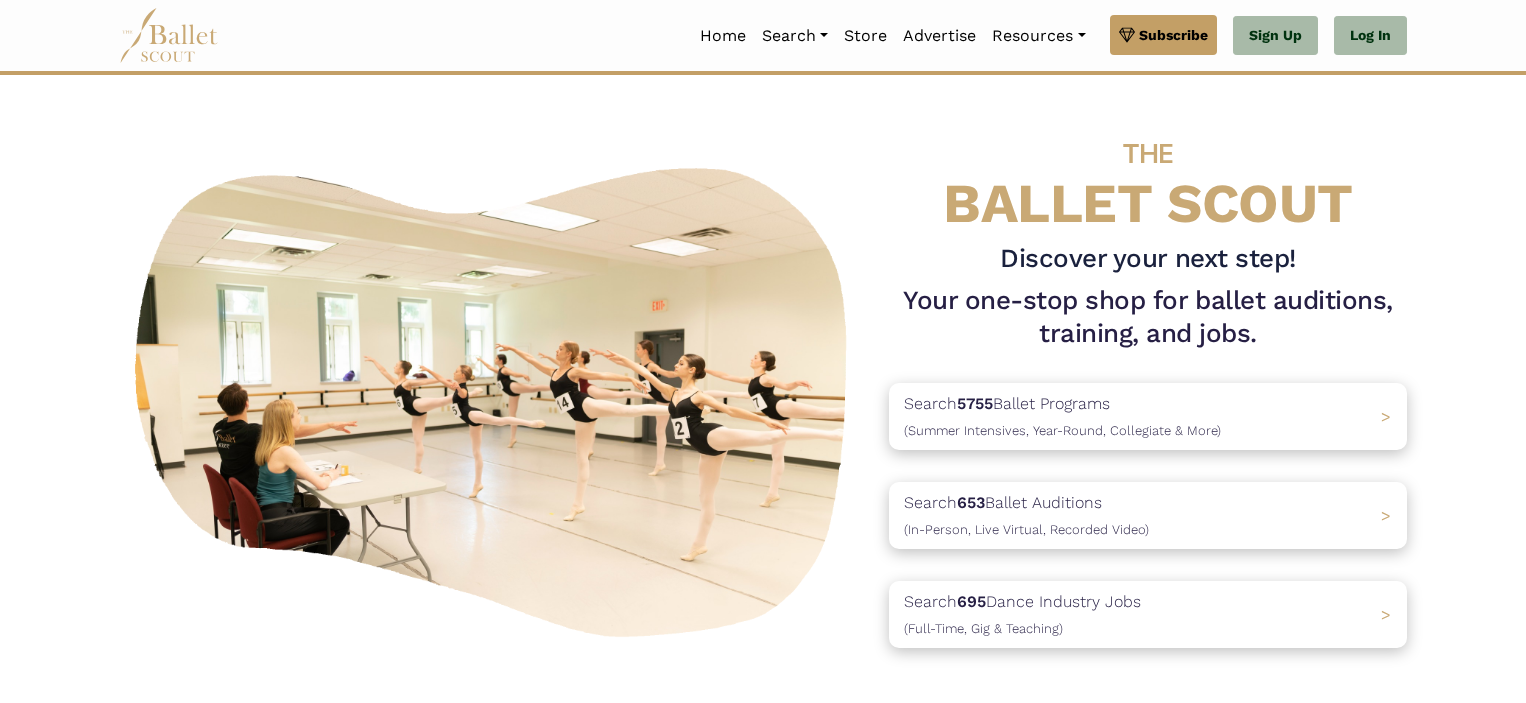 scroll, scrollTop: 50, scrollLeft: 0, axis: vertical 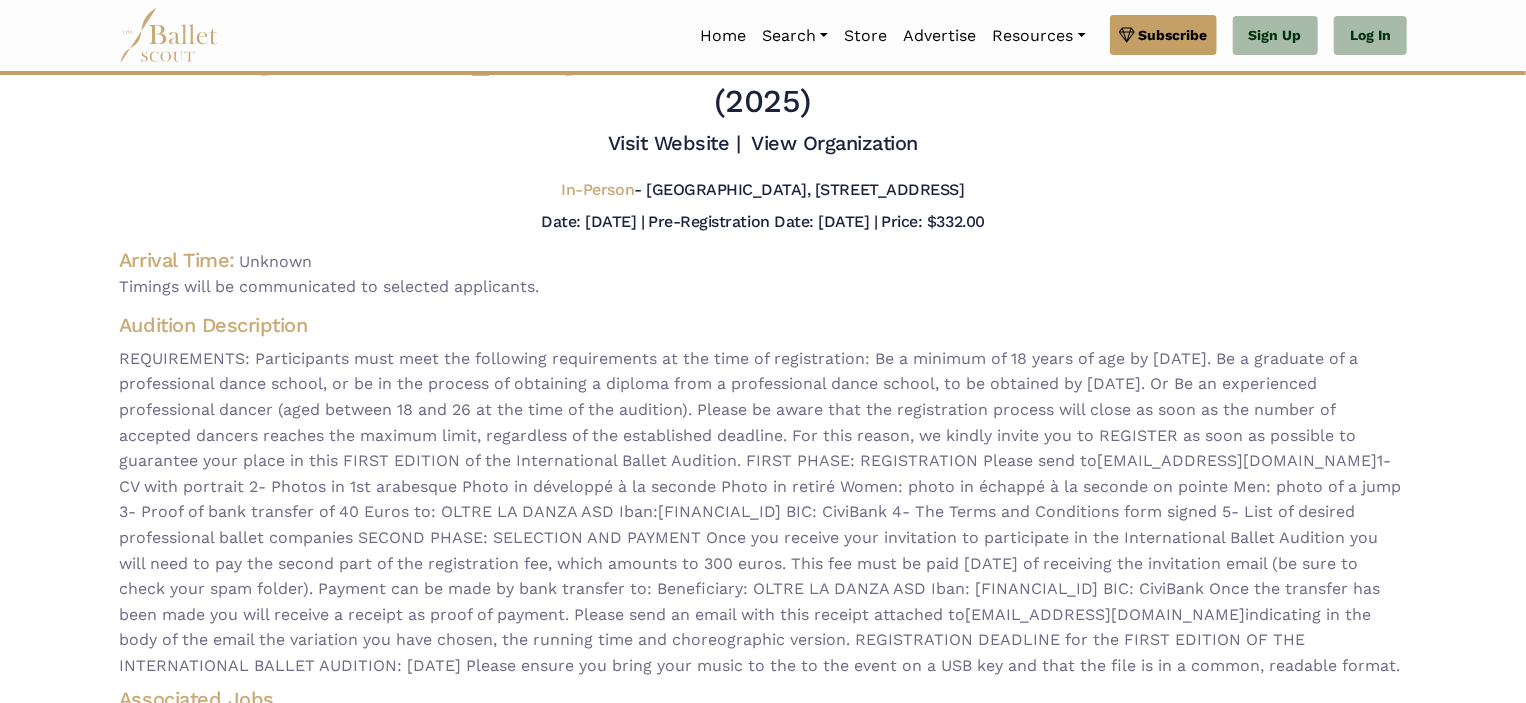click on "REQUIREMENTS:
Participants must meet the following requirements at the time of registration:
Be a minimum of 18 years of age by [DATE].
Be a graduate of a professional dance school, or be in the process of obtaining a diploma from a professional dance school, to be obtained by [DATE].
Or
Be an experienced professional dancer (aged between 18 and 26 at the time of the audition).
Please be aware that the registration process will close as soon as the number of accepted dancers reaches the maximum limit, regardless of the established deadline.
For this reason, we kindly invite you to REGISTER as soon as possible to guarantee your place in this FIRST EDITION of the International Ballet Audition.
FIRST PHASE: REGISTRATION
Please send to  [EMAIL_ADDRESS][DOMAIN_NAME] [EMAIL_ADDRESS][DOMAIN_NAME]" at bounding box center (763, 512) 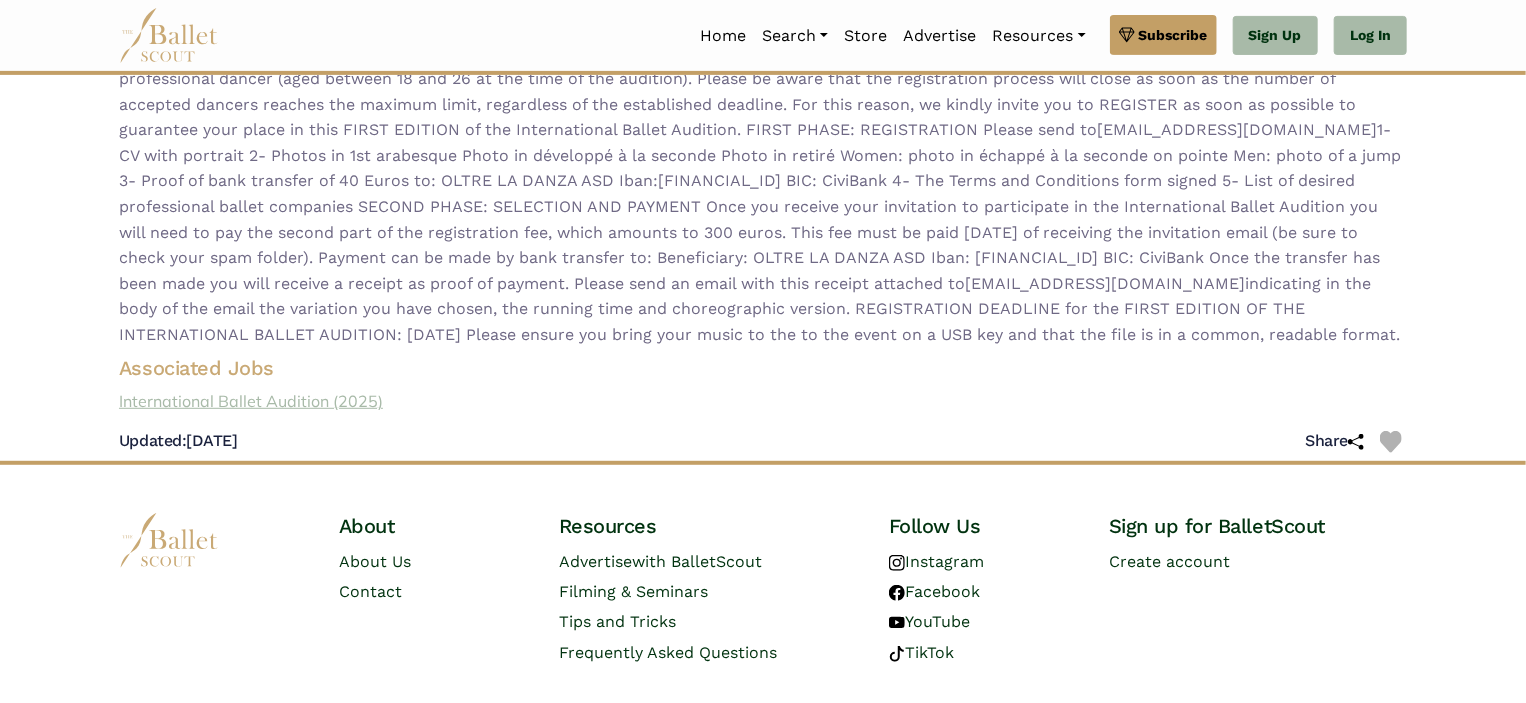 scroll, scrollTop: 371, scrollLeft: 0, axis: vertical 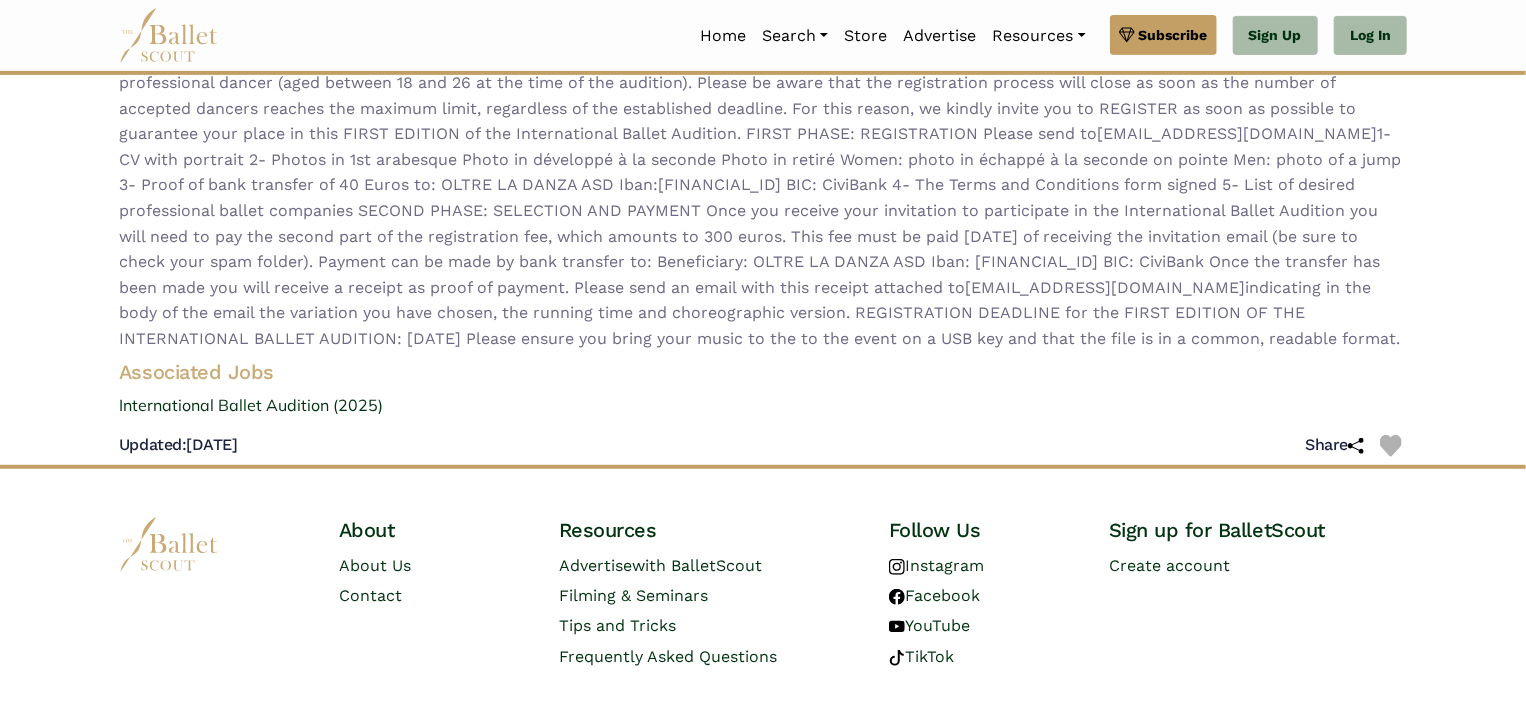 click on "REQUIREMENTS:
Participants must meet the following requirements at the time of registration:
Be a minimum of 18 years of age by [DATE].
Be a graduate of a professional dance school, or be in the process of obtaining a diploma from a professional dance school, to be obtained by [DATE].
Or
Be an experienced professional dancer (aged between 18 and 26 at the time of the audition).
Please be aware that the registration process will close as soon as the number of accepted dancers reaches the maximum limit, regardless of the established deadline.
For this reason, we kindly invite you to REGISTER as soon as possible to guarantee your place in this FIRST EDITION of the International Ballet Audition.
FIRST PHASE: REGISTRATION
Please send to  [EMAIL_ADDRESS][DOMAIN_NAME] [EMAIL_ADDRESS][DOMAIN_NAME]" at bounding box center [763, 185] 